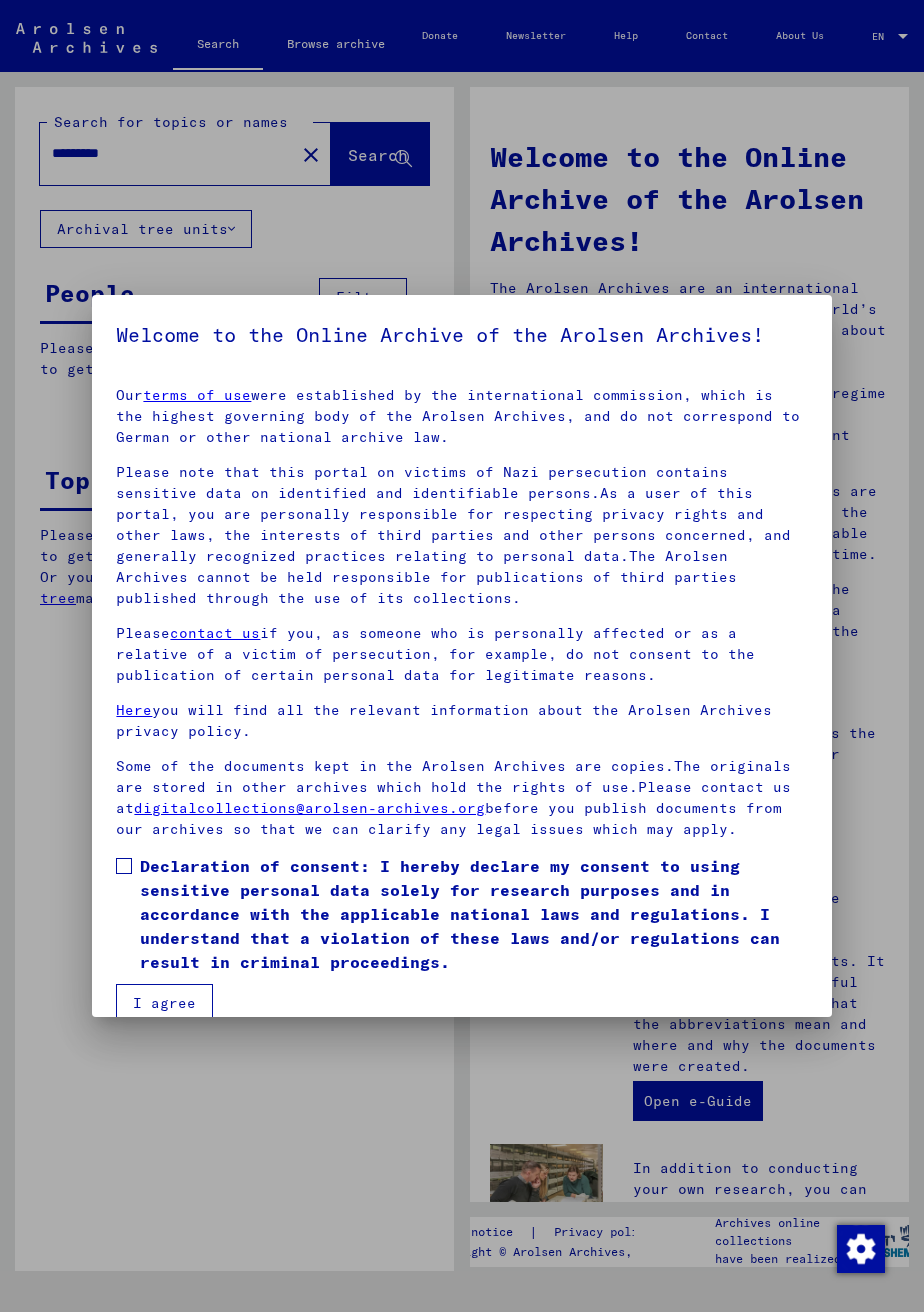 scroll, scrollTop: 0, scrollLeft: 0, axis: both 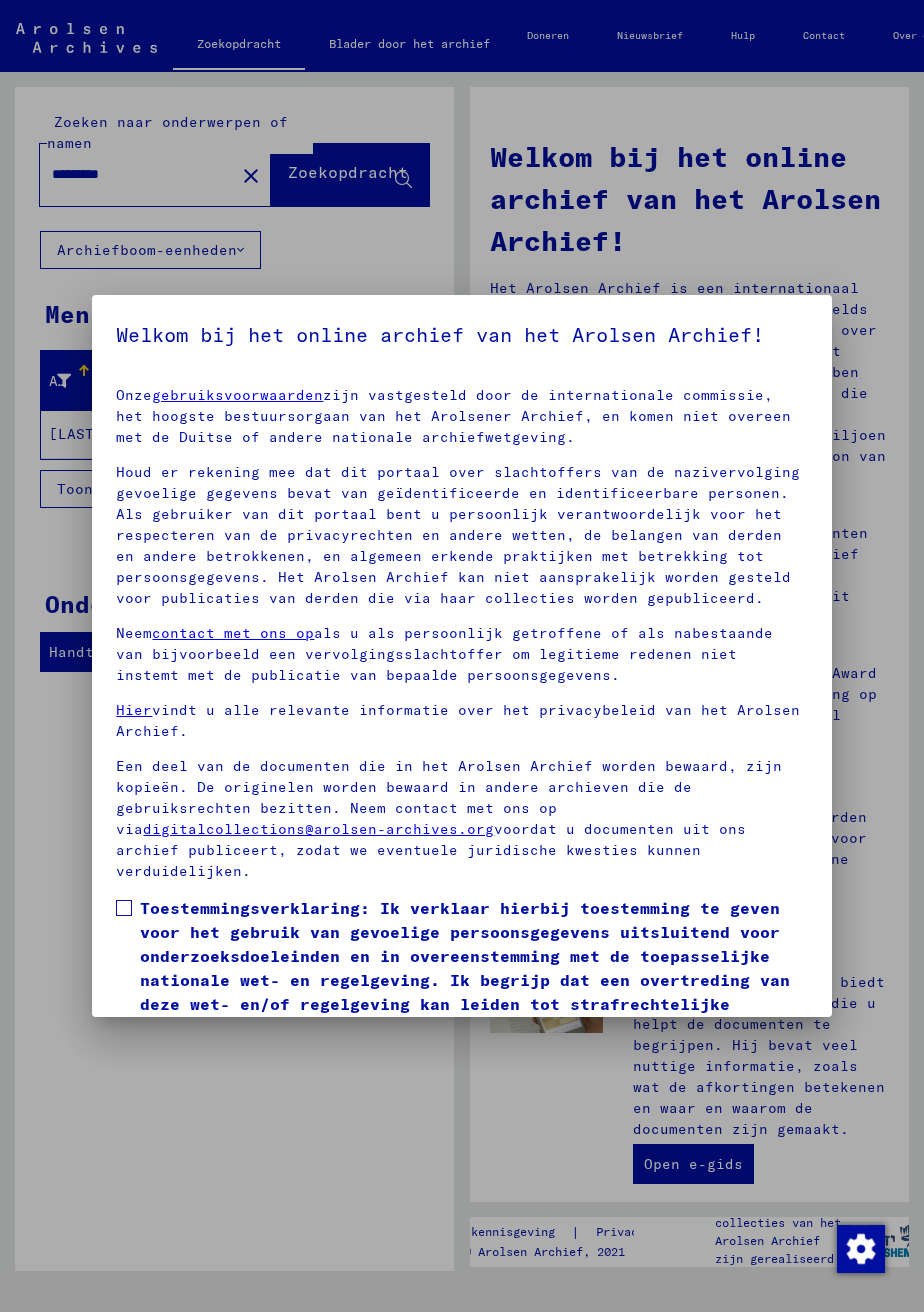 click at bounding box center [124, 908] 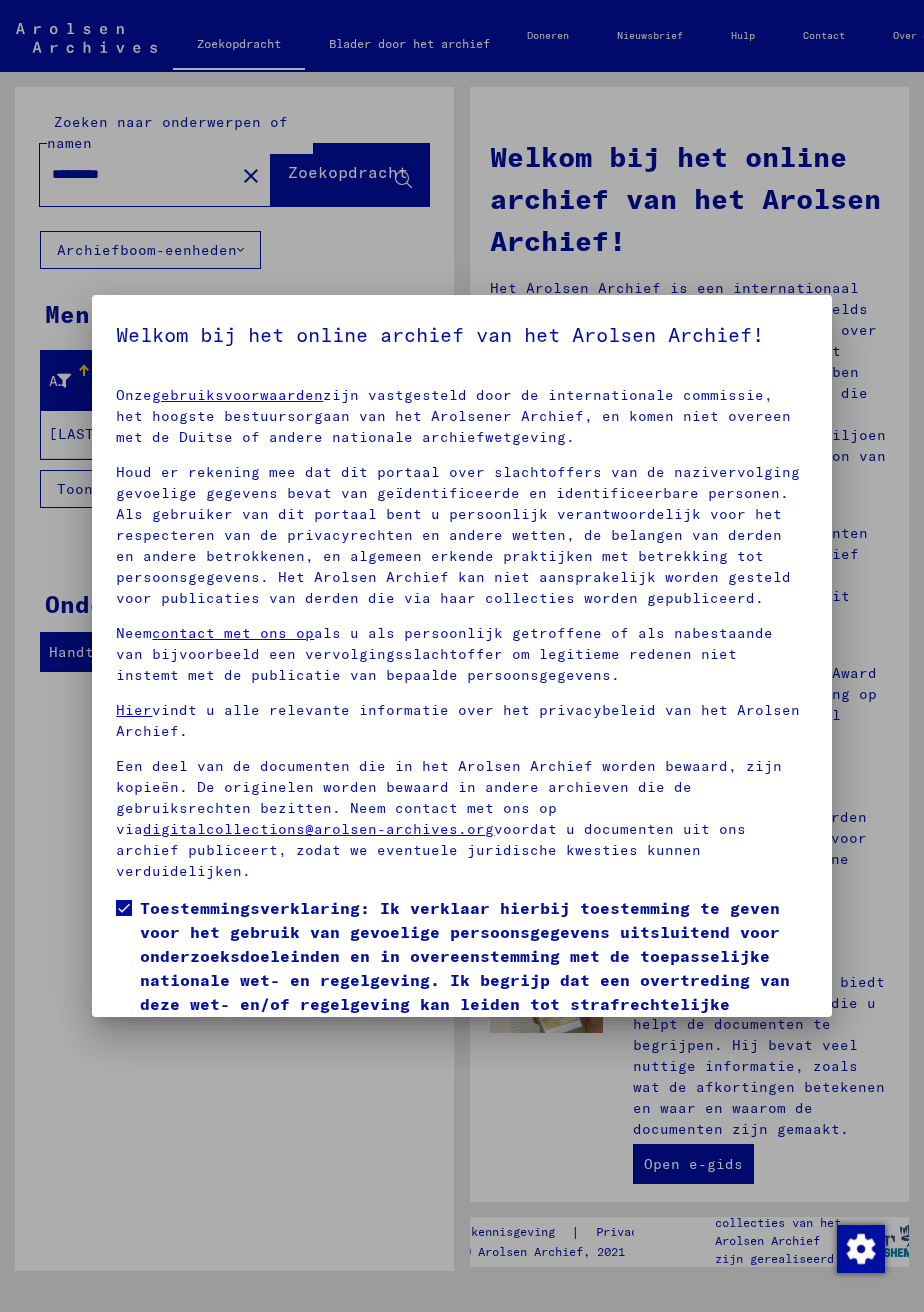 click at bounding box center [462, 656] 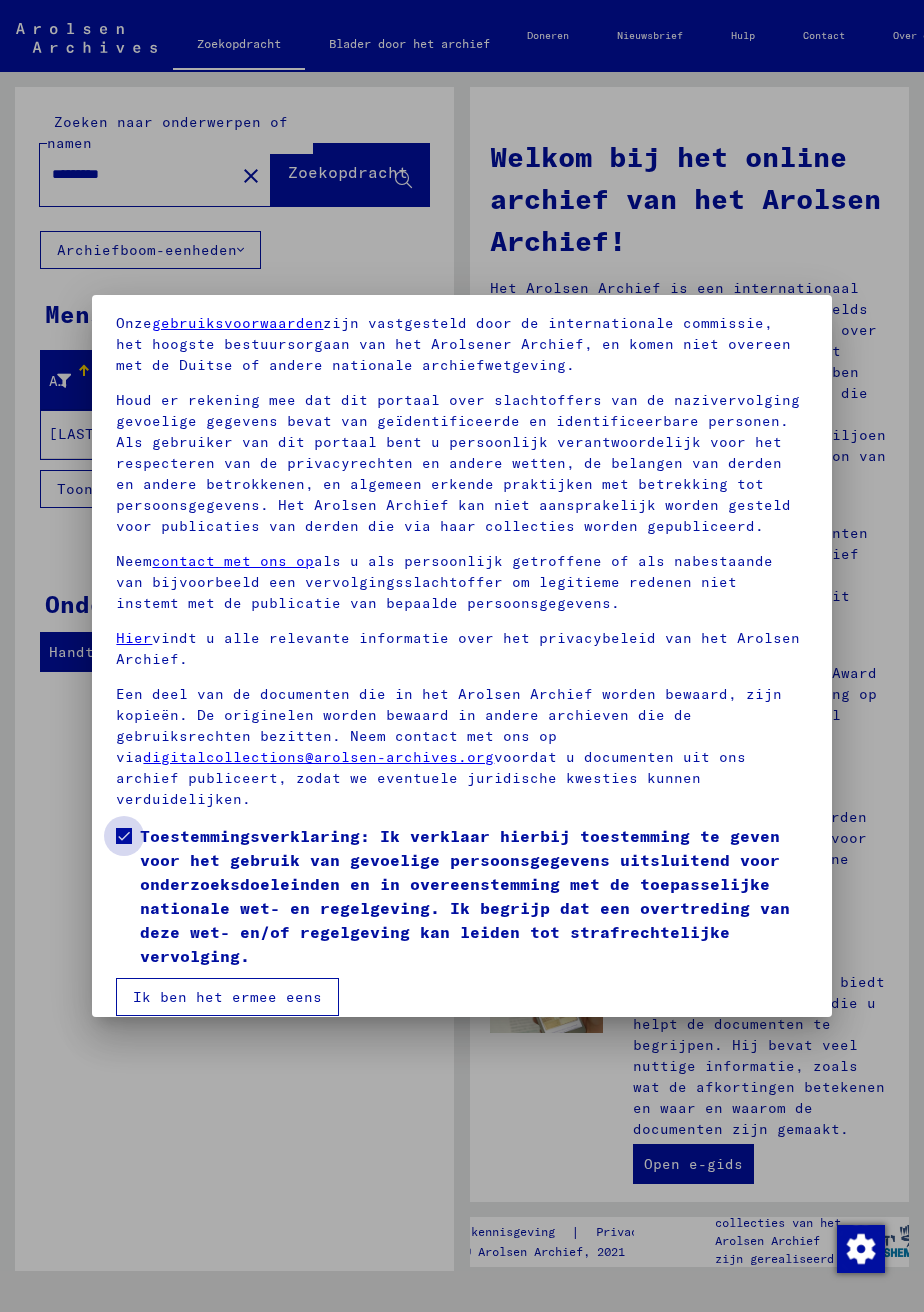 scroll, scrollTop: 74, scrollLeft: 0, axis: vertical 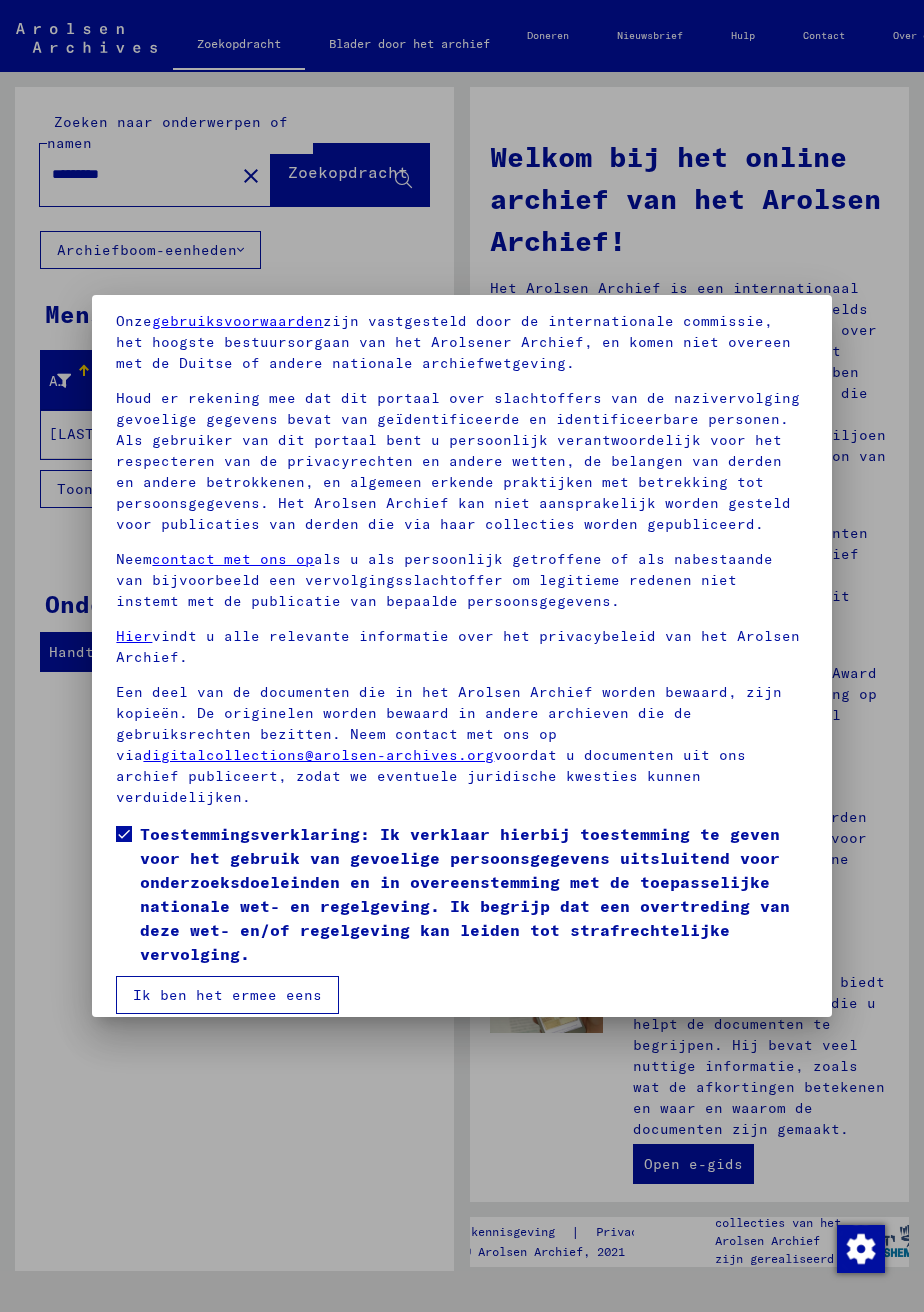 click on "Ik ben het ermee eens" at bounding box center [227, 995] 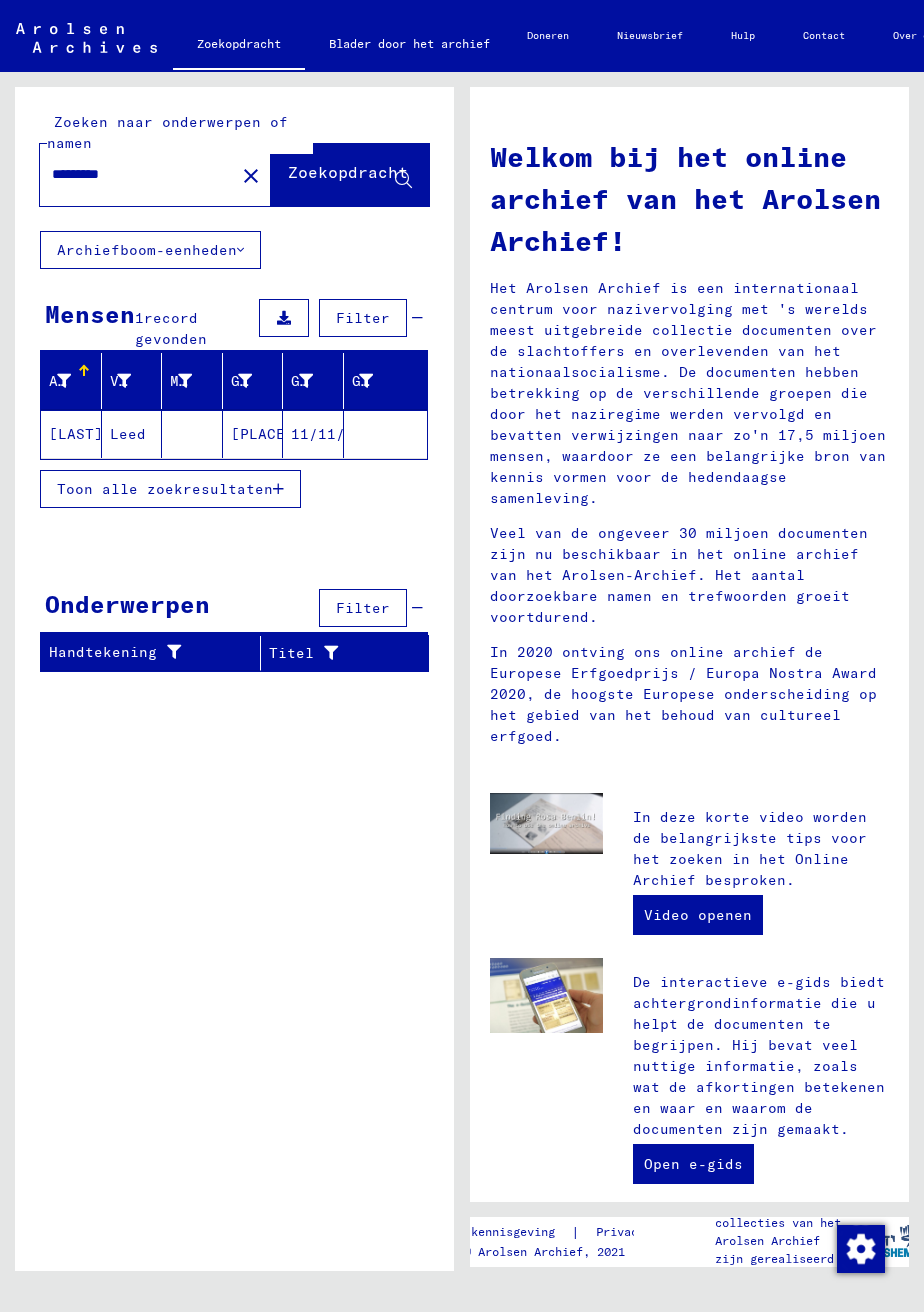 click on "[LAST]" 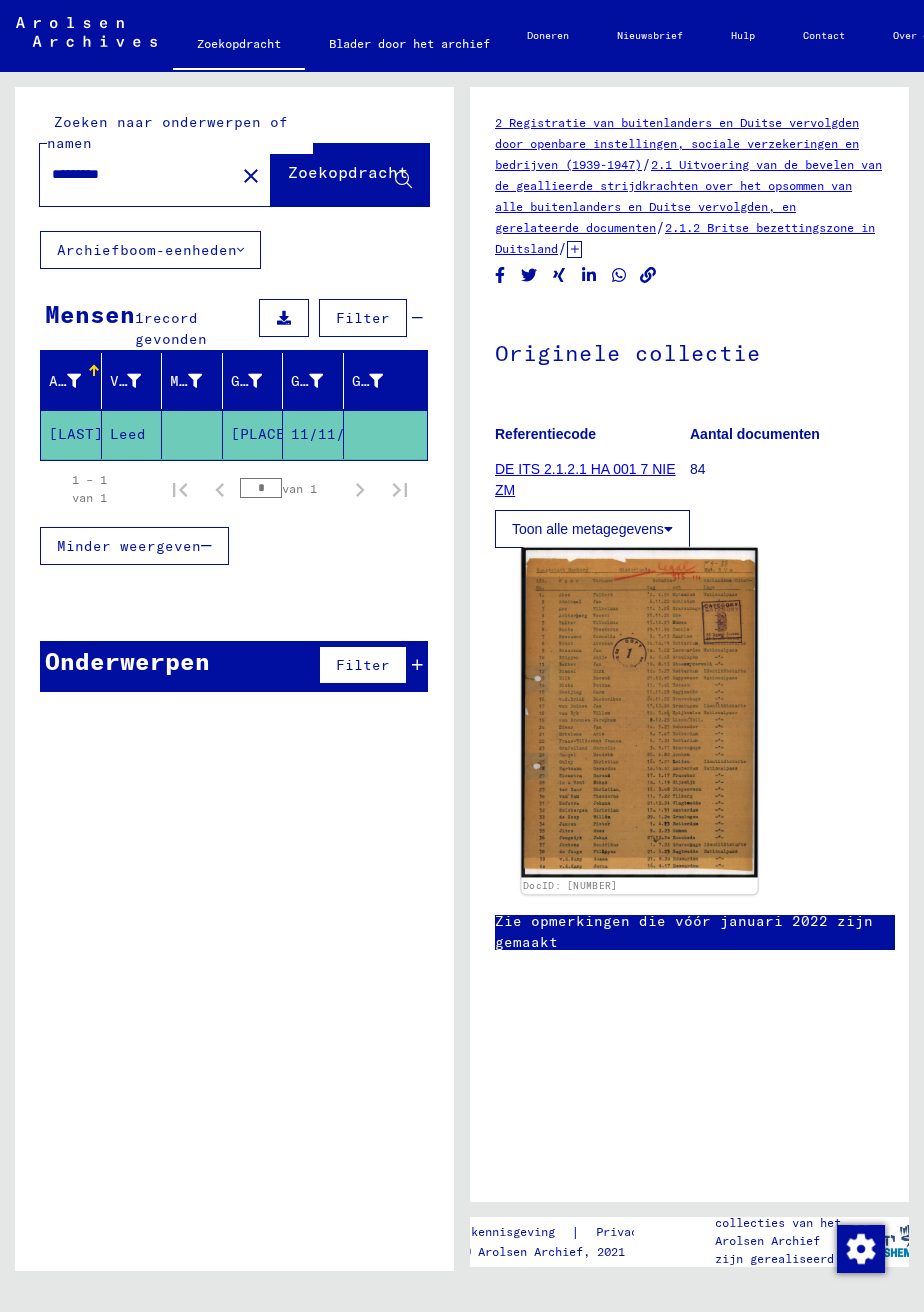 click 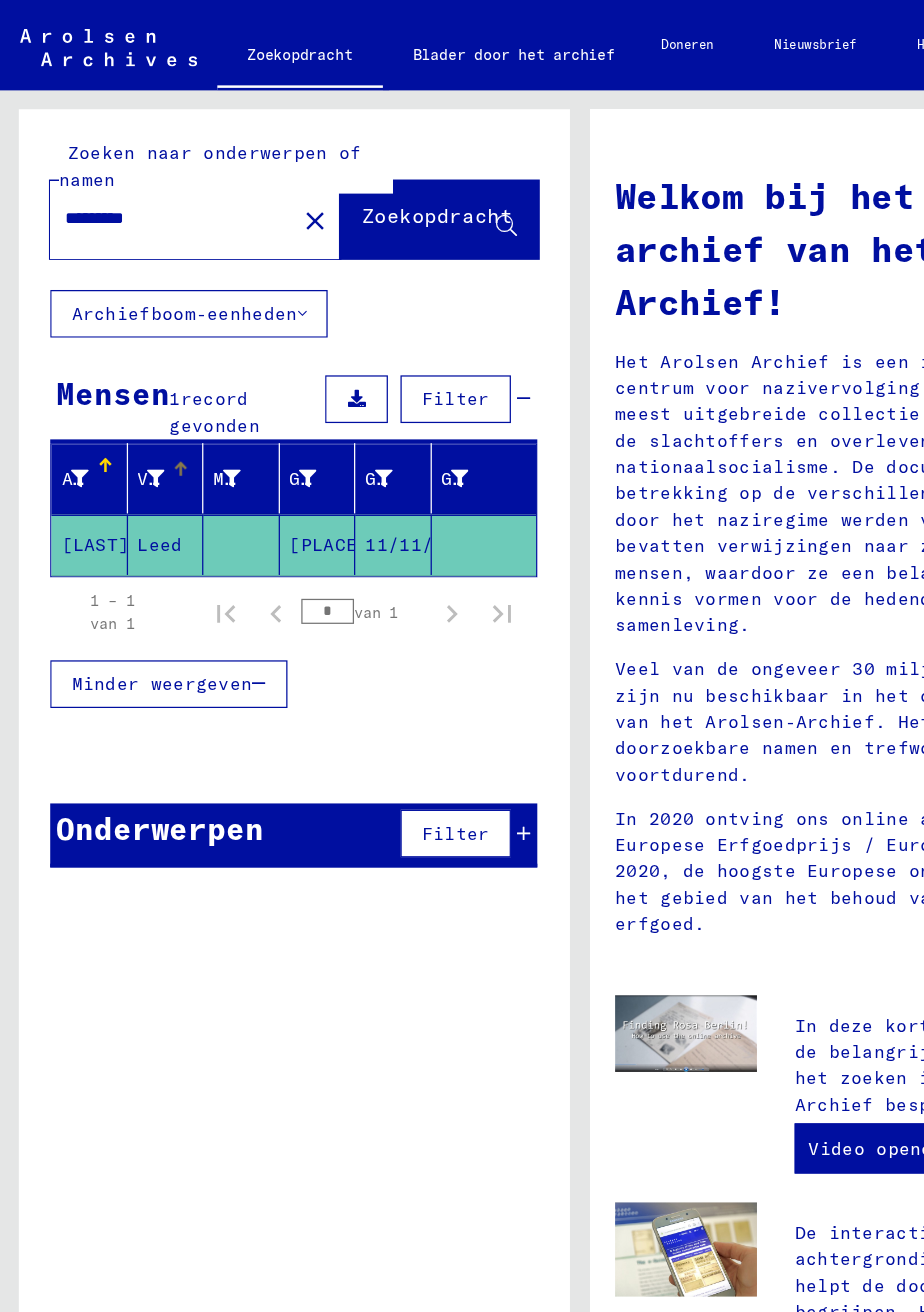 click on "Voornaam" at bounding box center [136, 381] 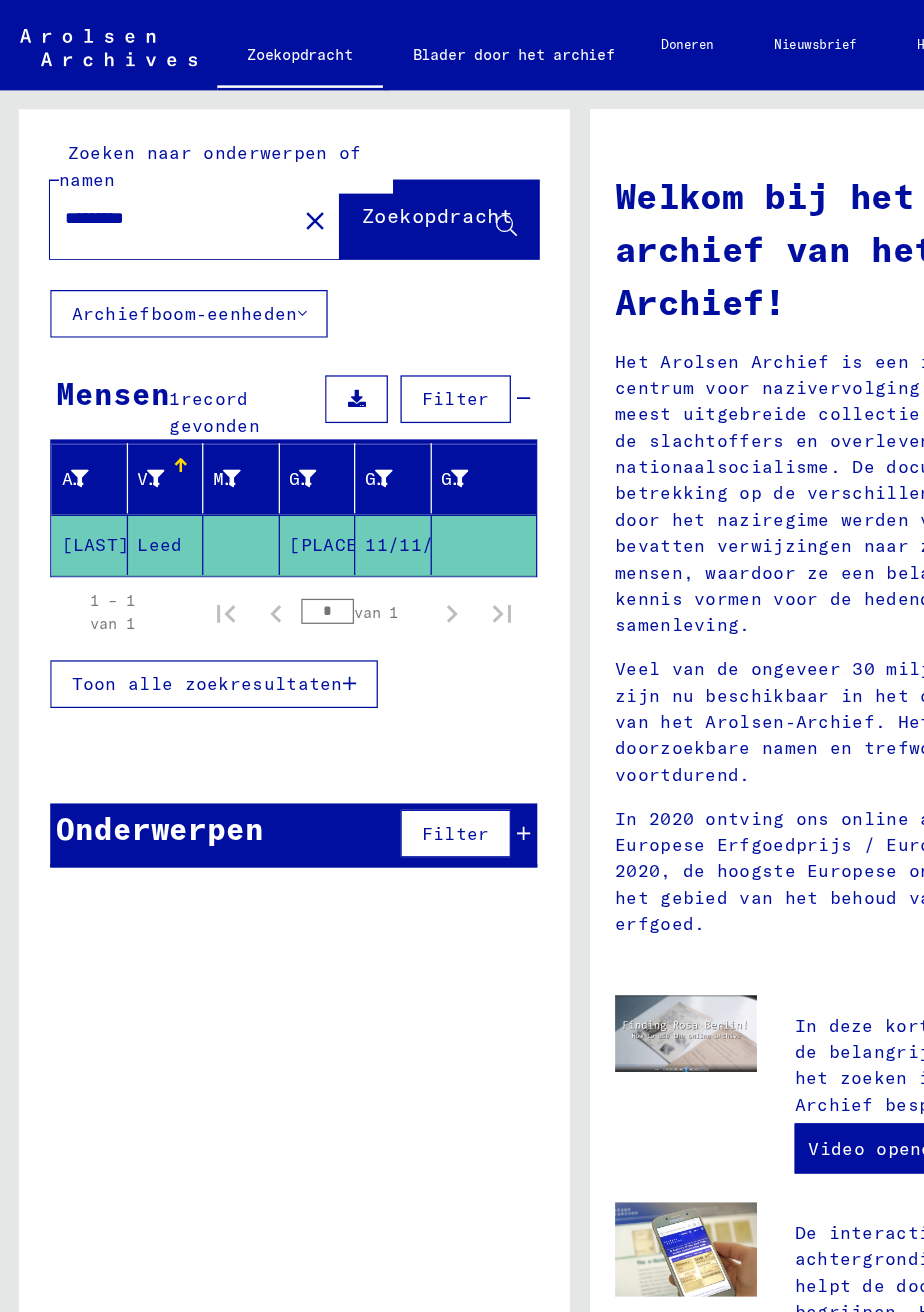 click on "Toon alle zoekresultaten" at bounding box center [165, 545] 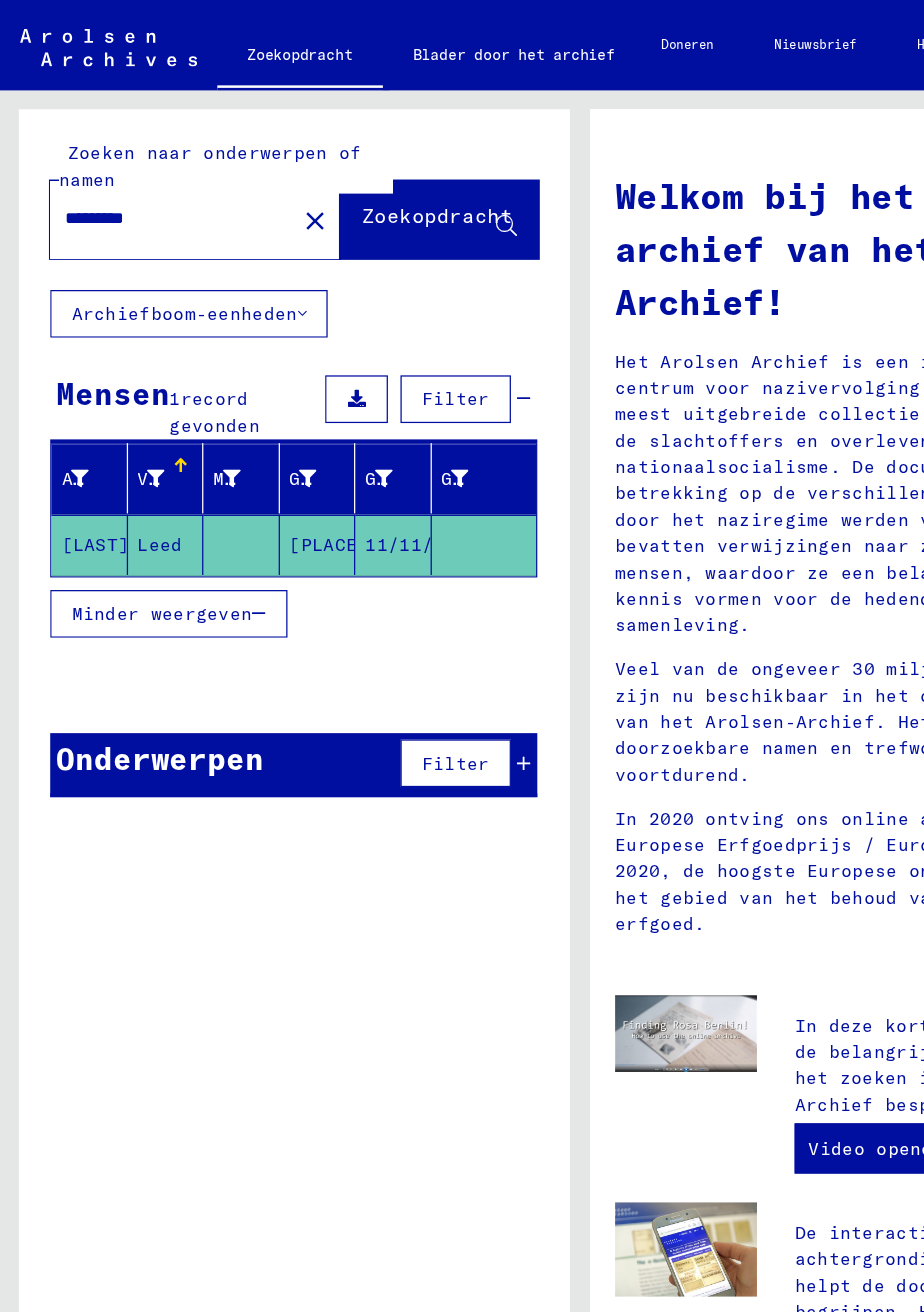 click on "11/11/1923" 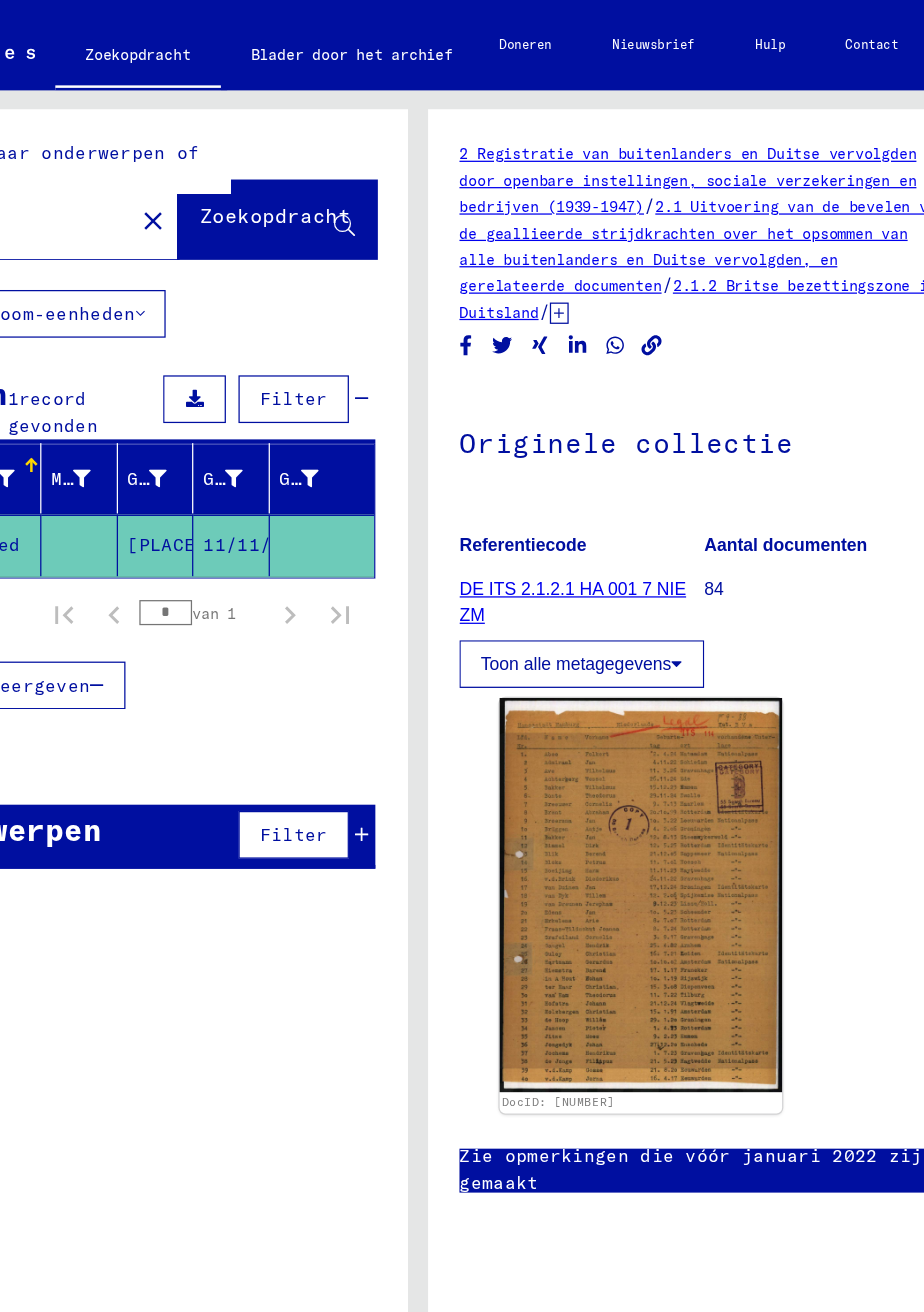 scroll, scrollTop: 0, scrollLeft: 151, axis: horizontal 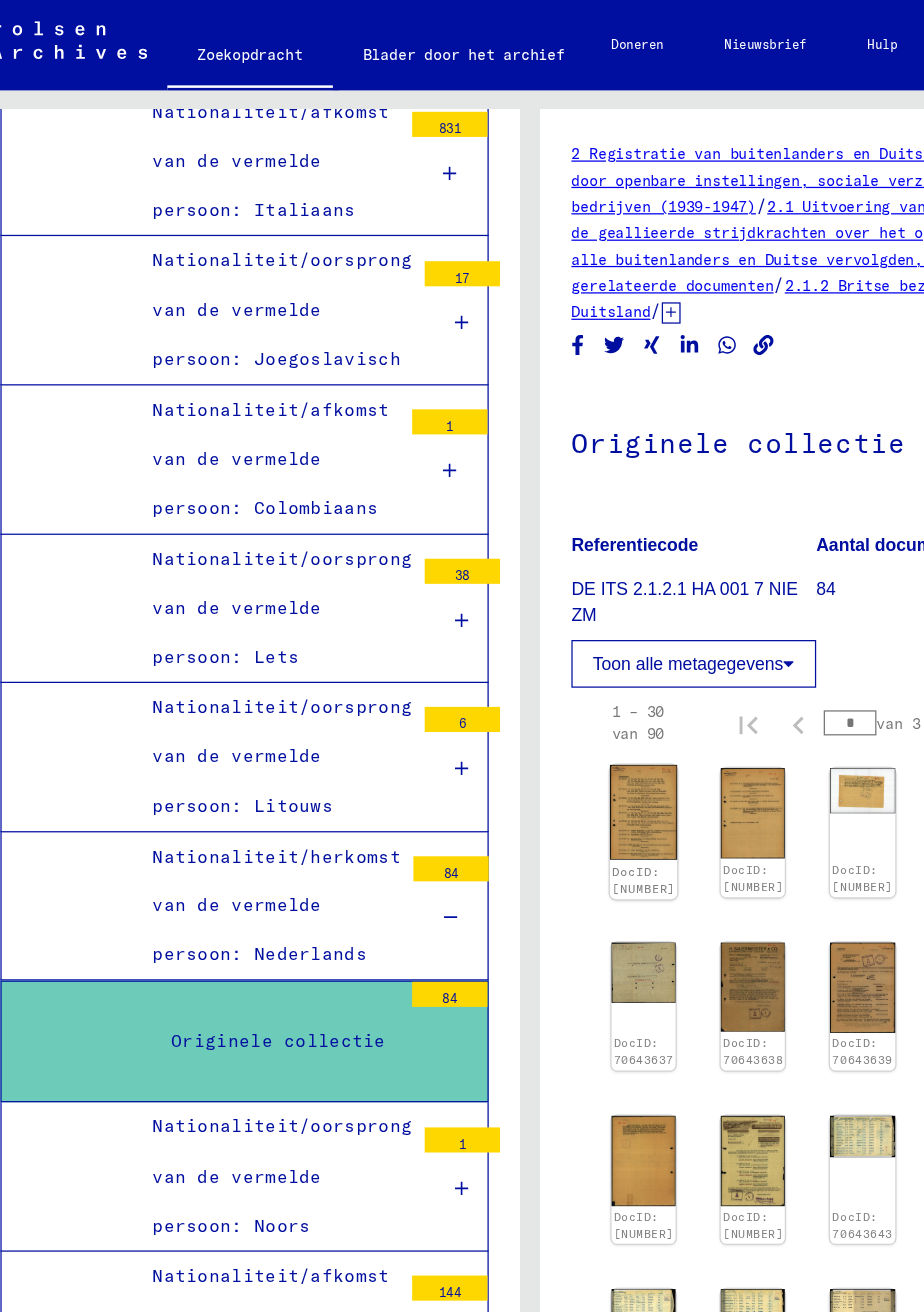 click 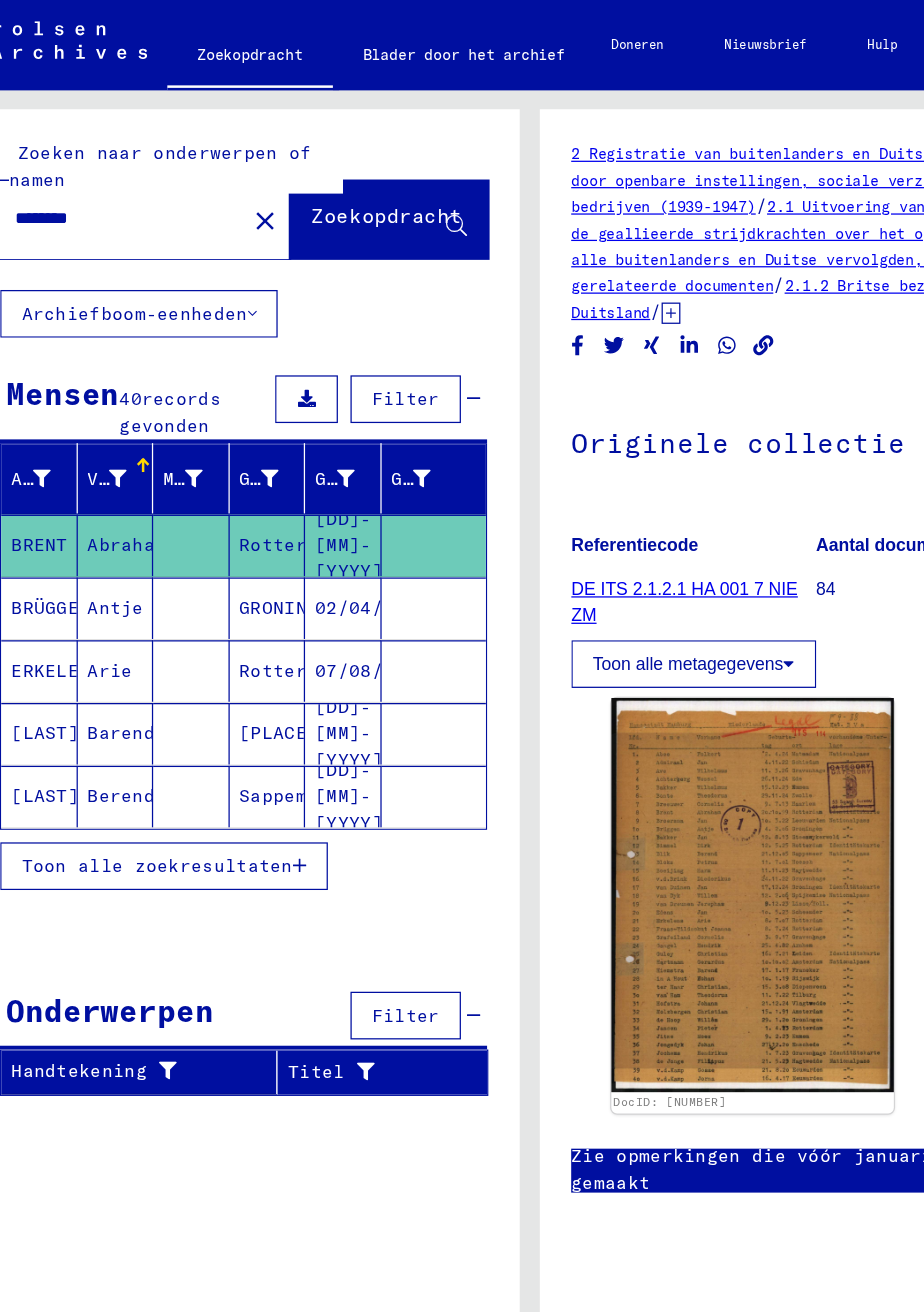 click on "Archiefboom-eenheden" 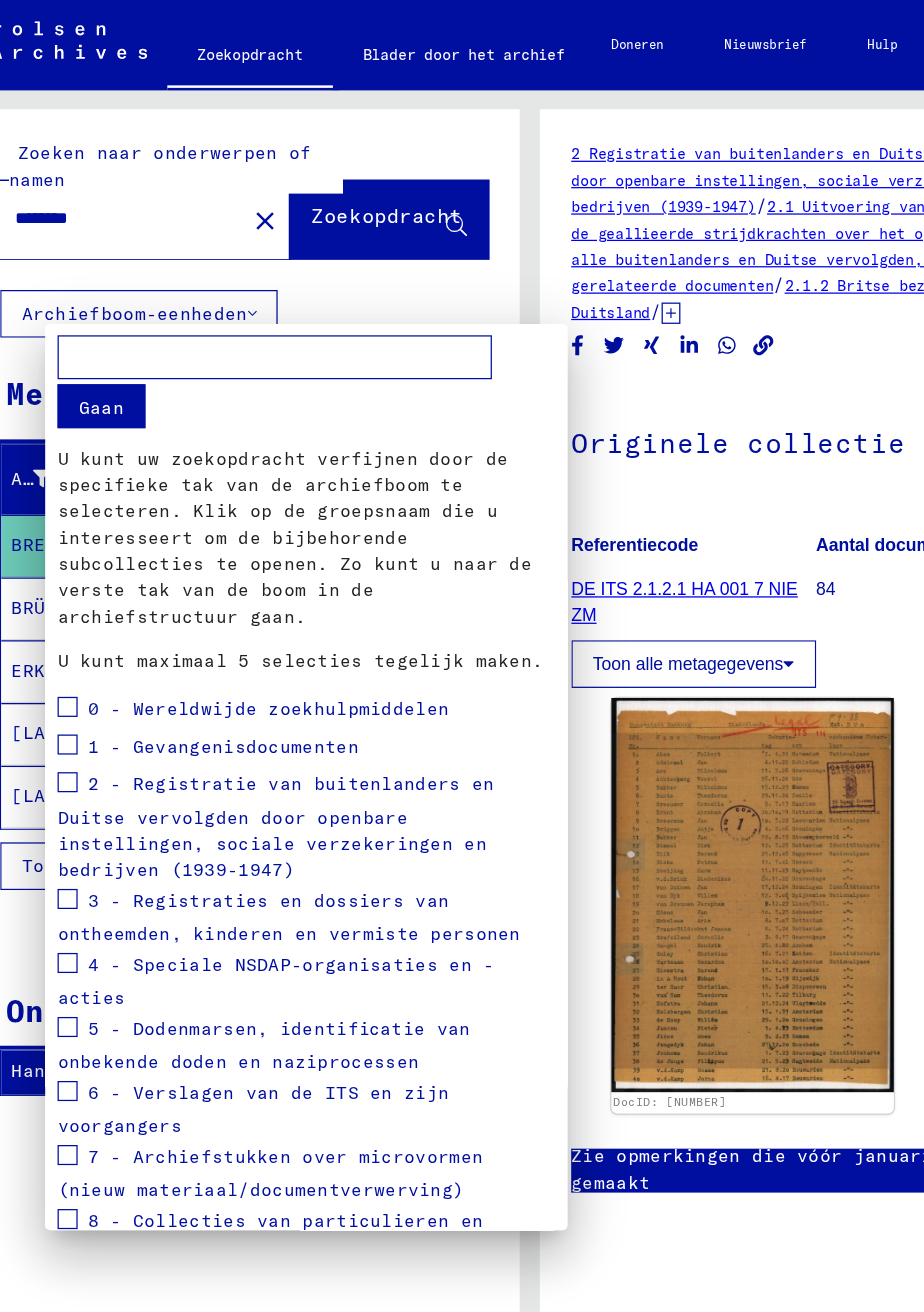 click at bounding box center (462, 656) 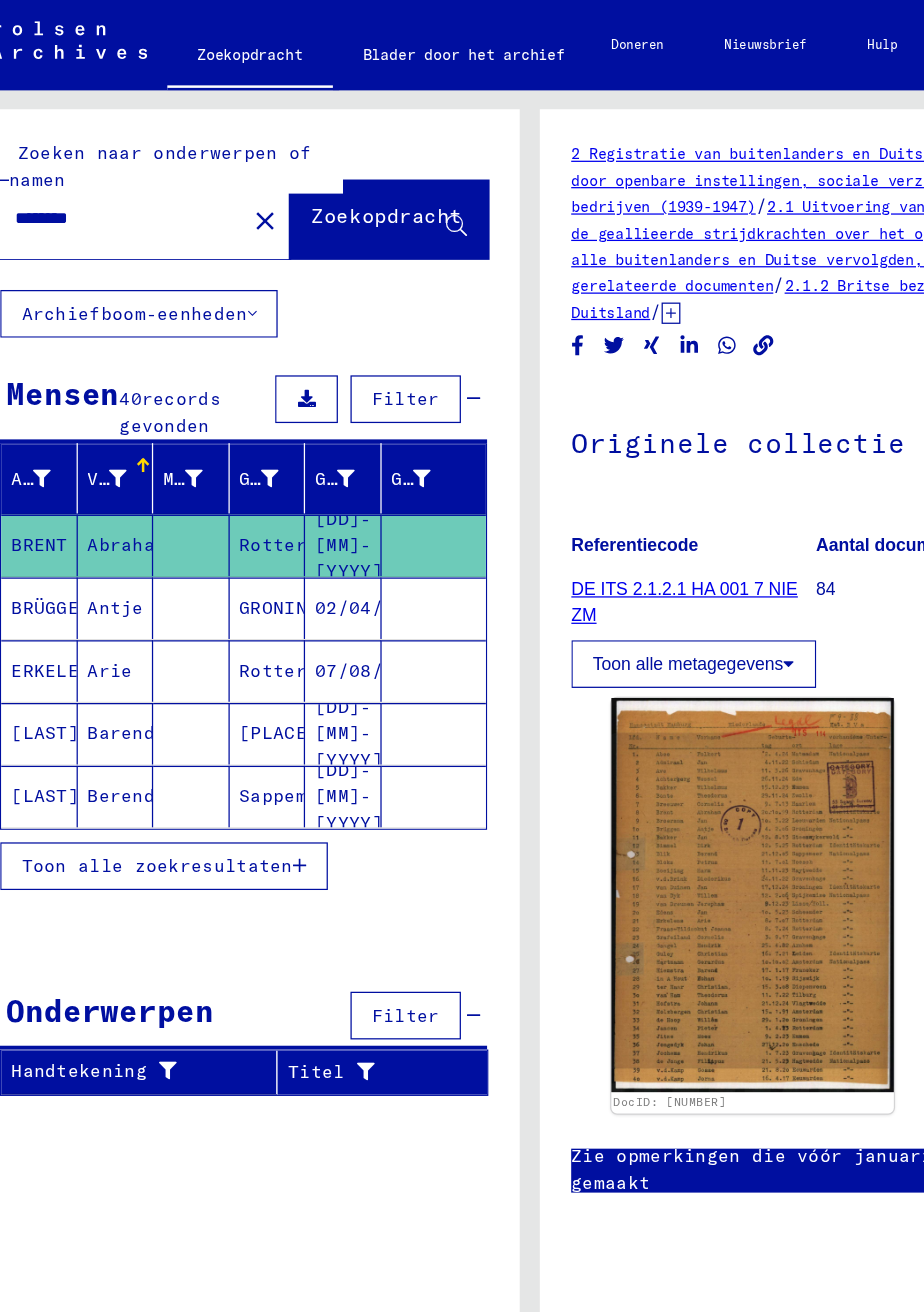 click on "********" at bounding box center (97, 174) 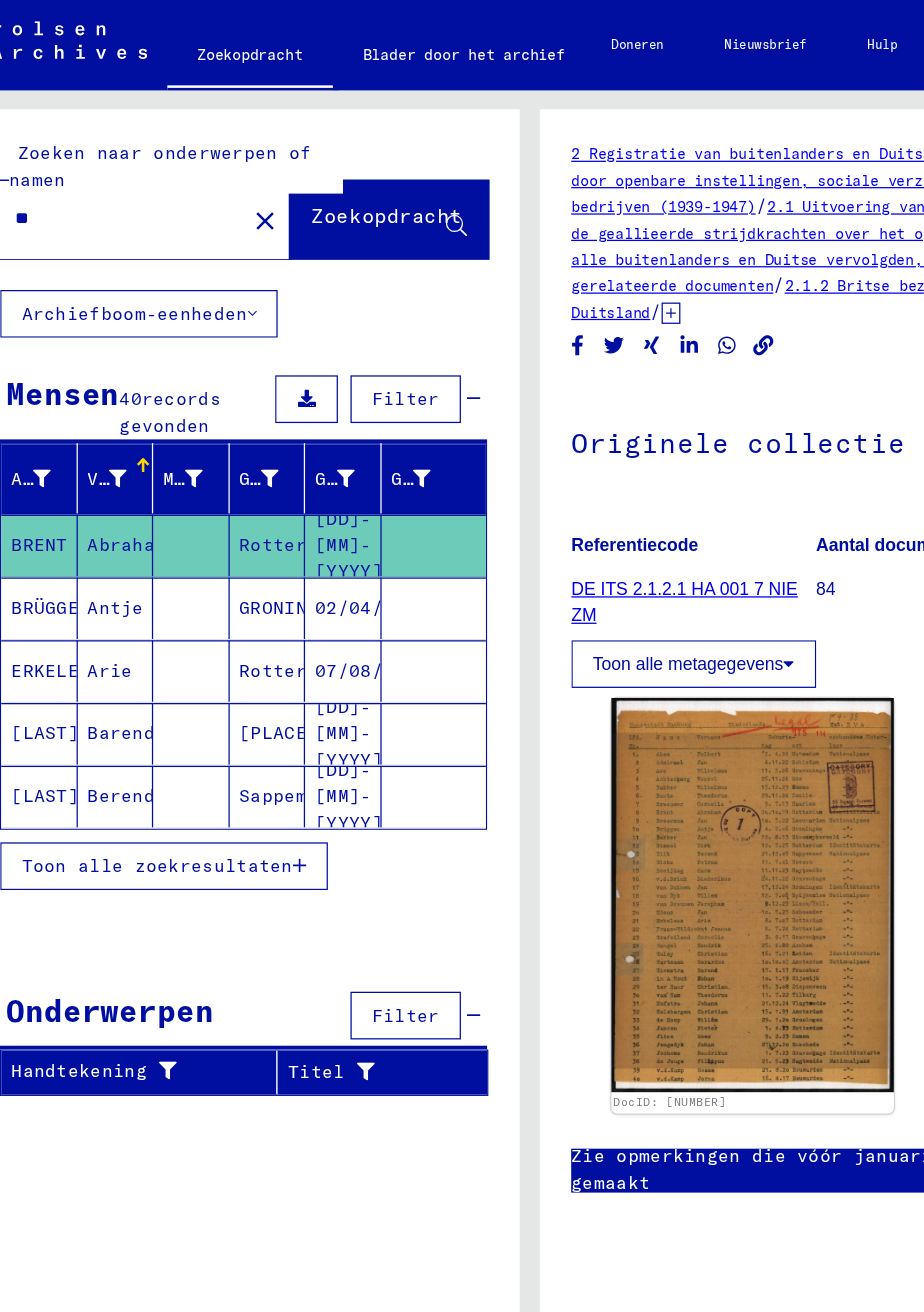 type on "*" 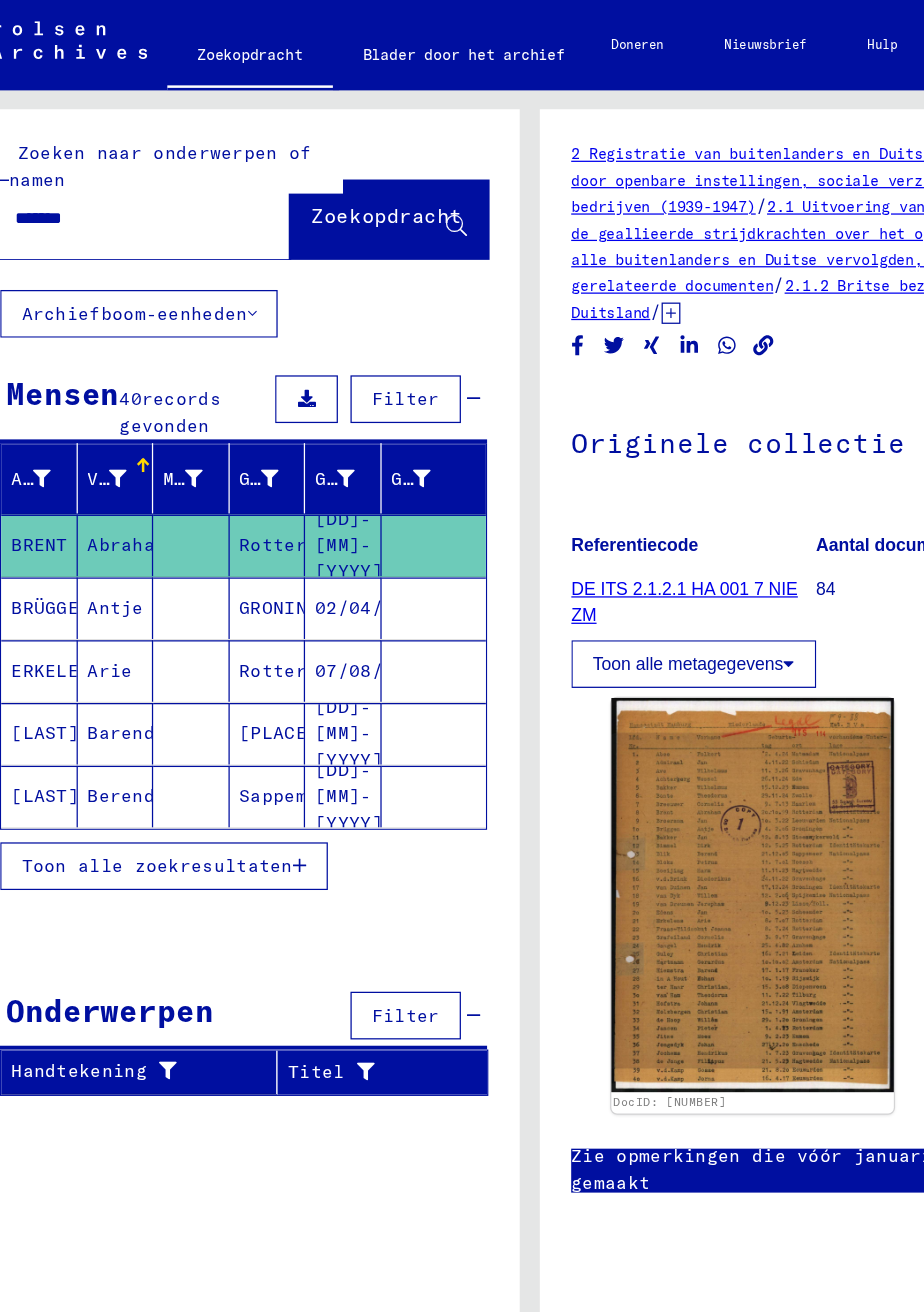 type on "*******" 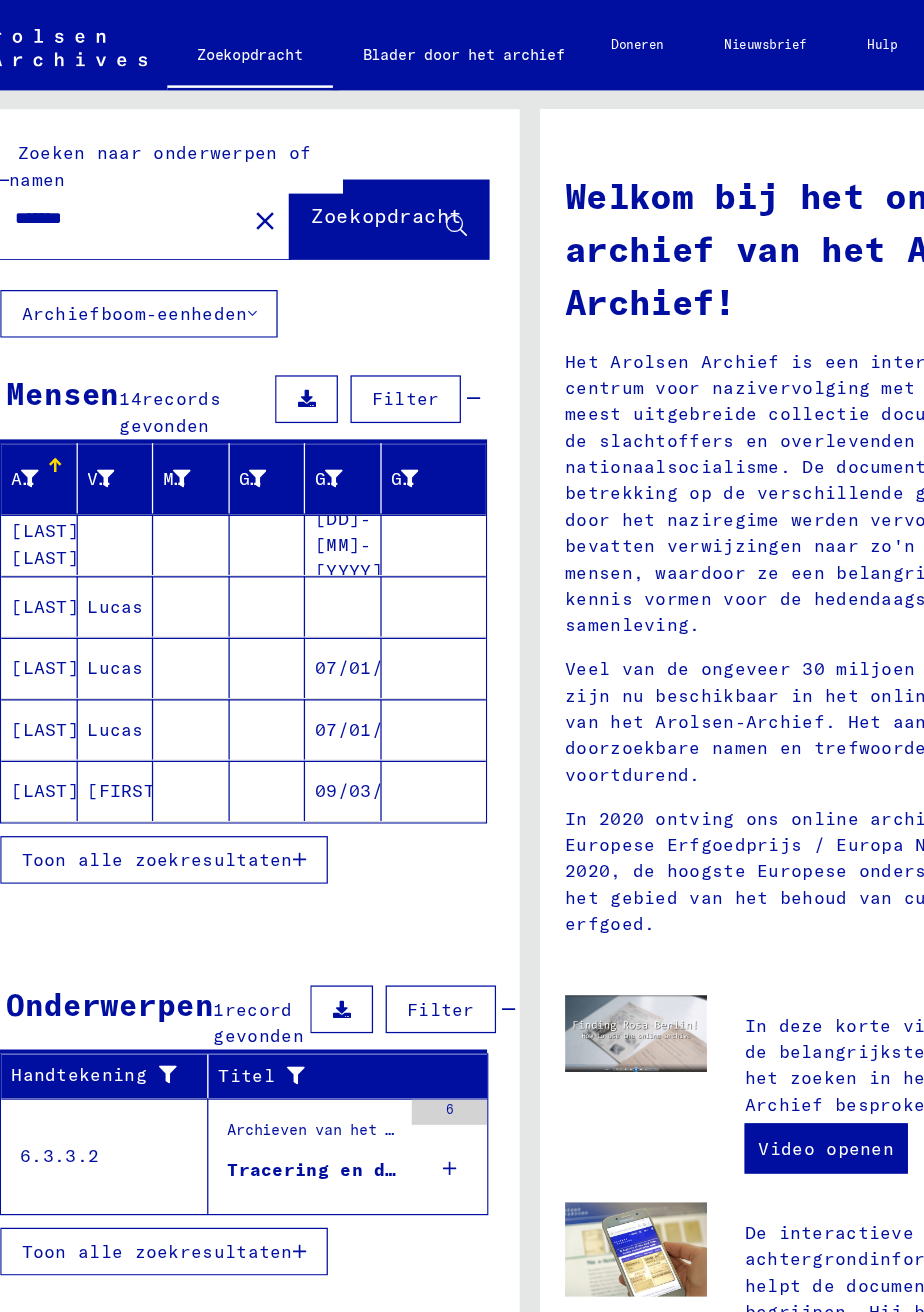 click on "[LAST] [LAST]" at bounding box center [36, 483] 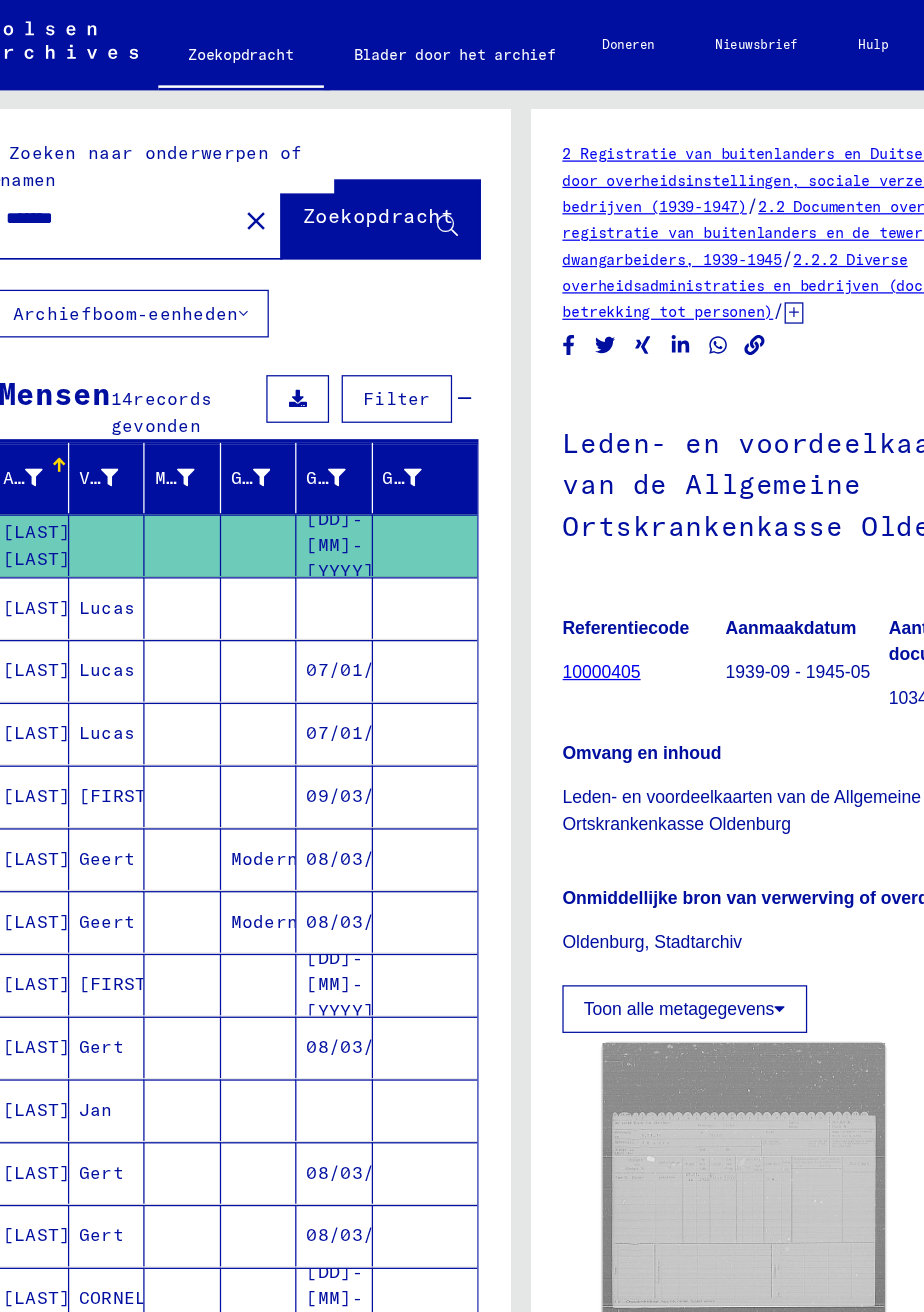 scroll, scrollTop: 0, scrollLeft: 55, axis: horizontal 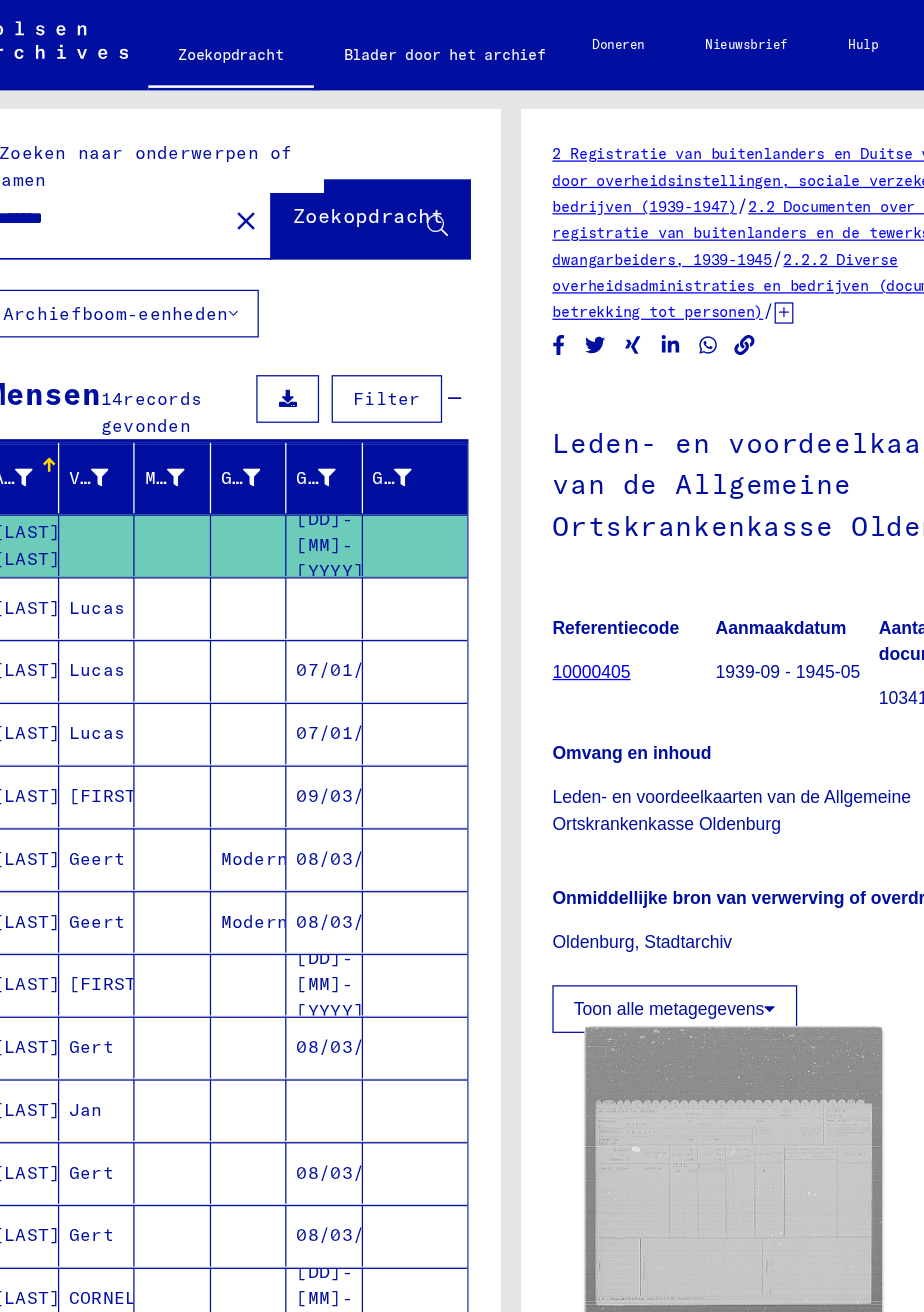 click 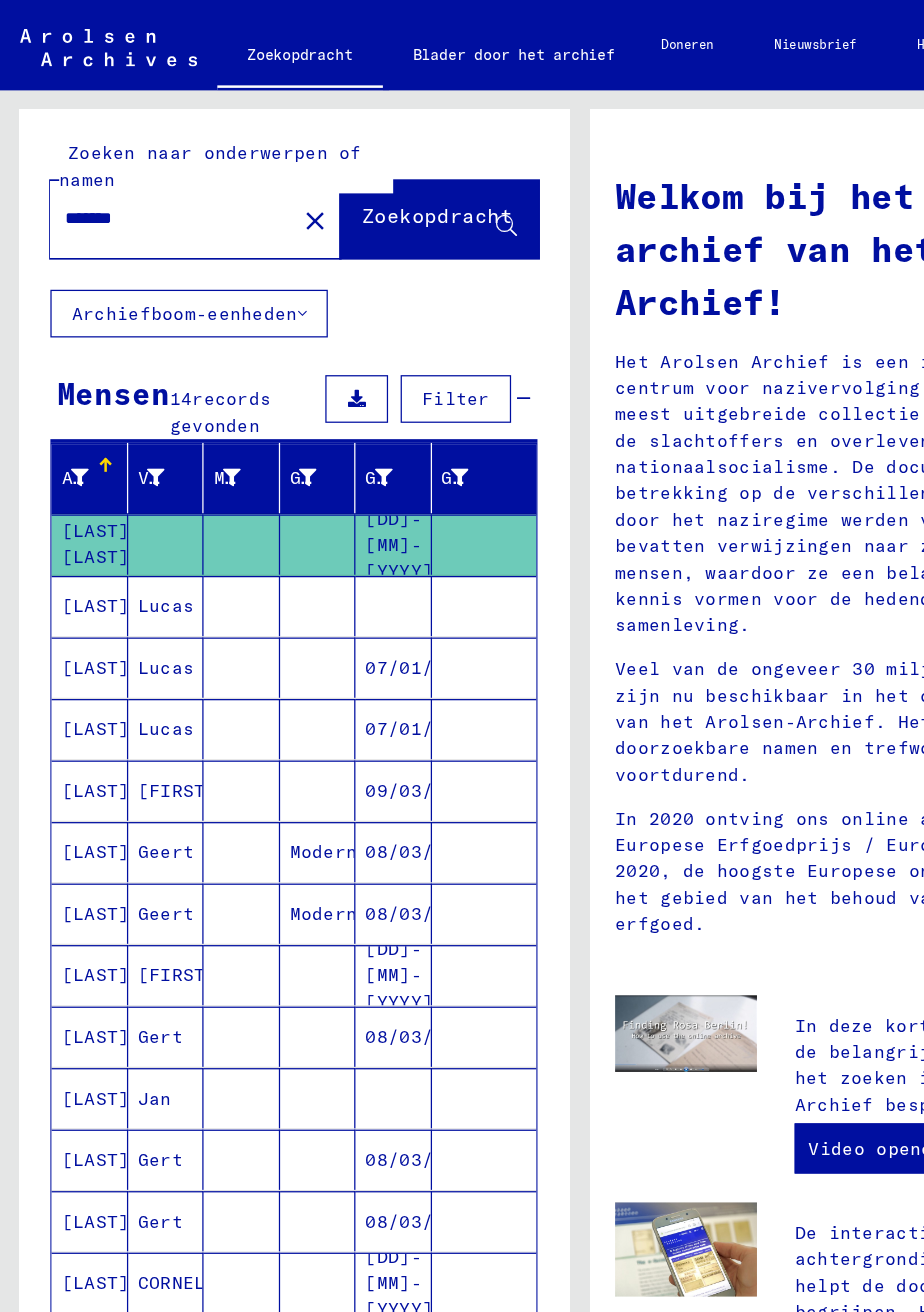 scroll, scrollTop: 4, scrollLeft: 0, axis: vertical 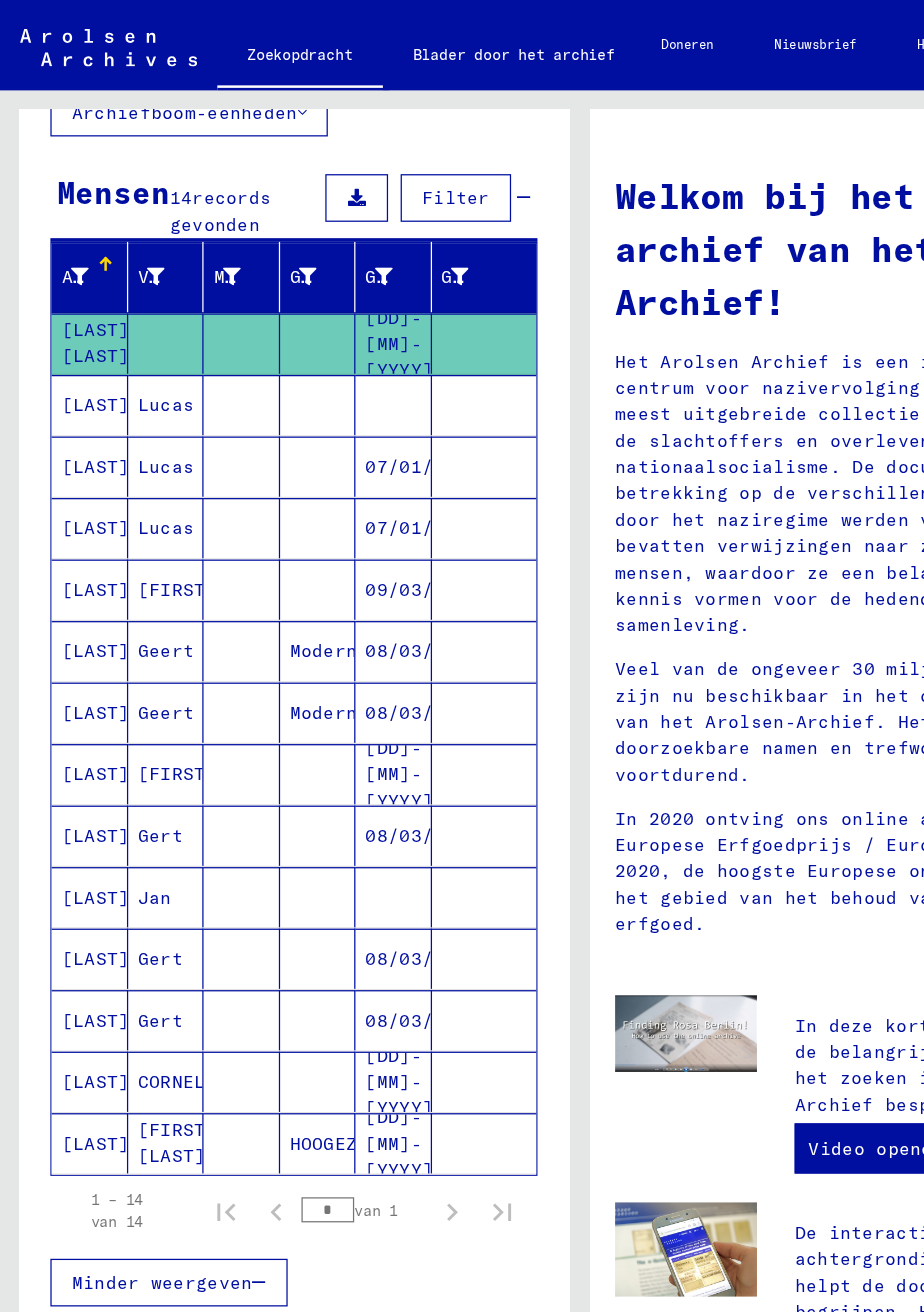 click on "[FIRST]" at bounding box center (128, 666) 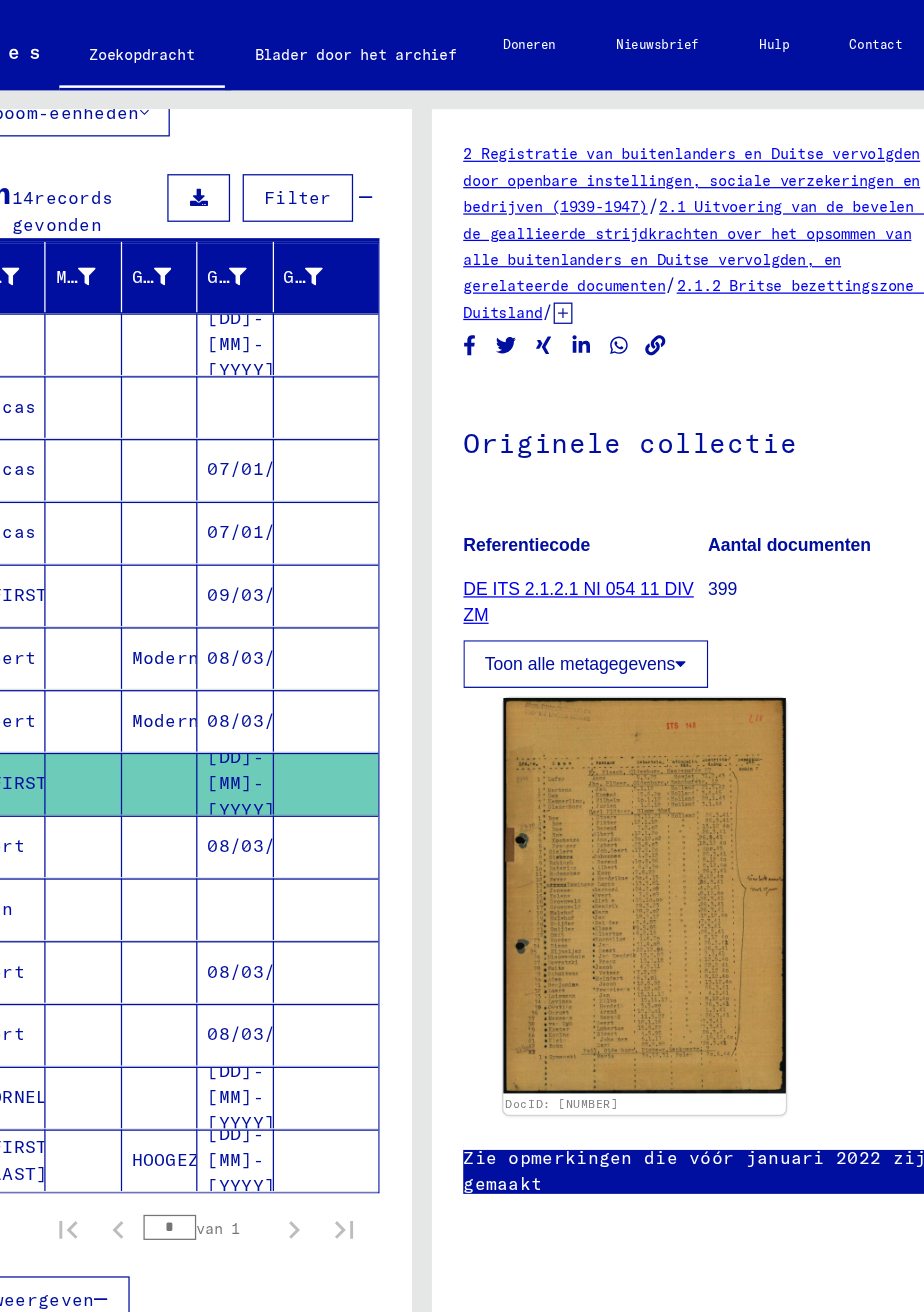 scroll, scrollTop: 2, scrollLeft: 126, axis: both 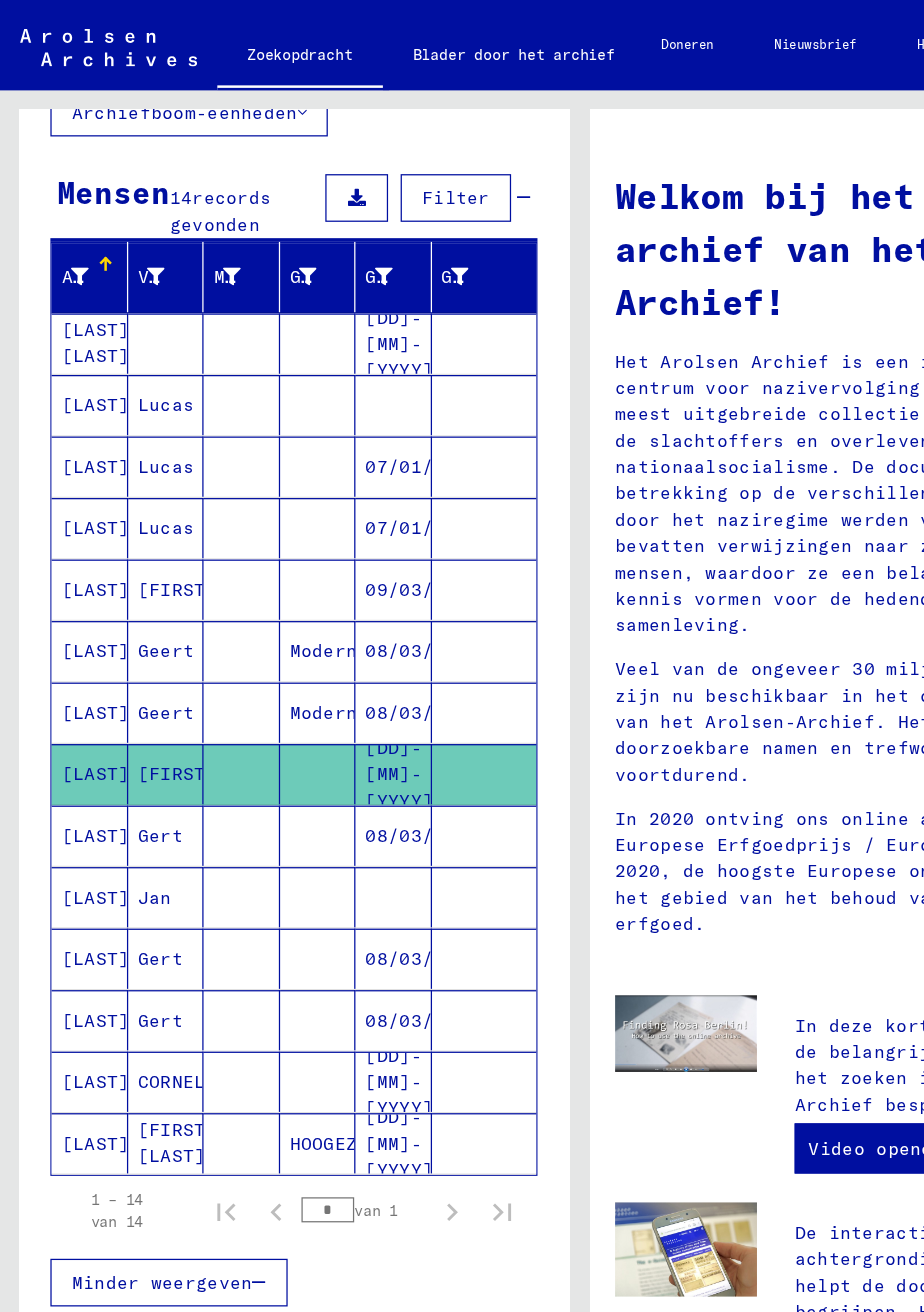 click 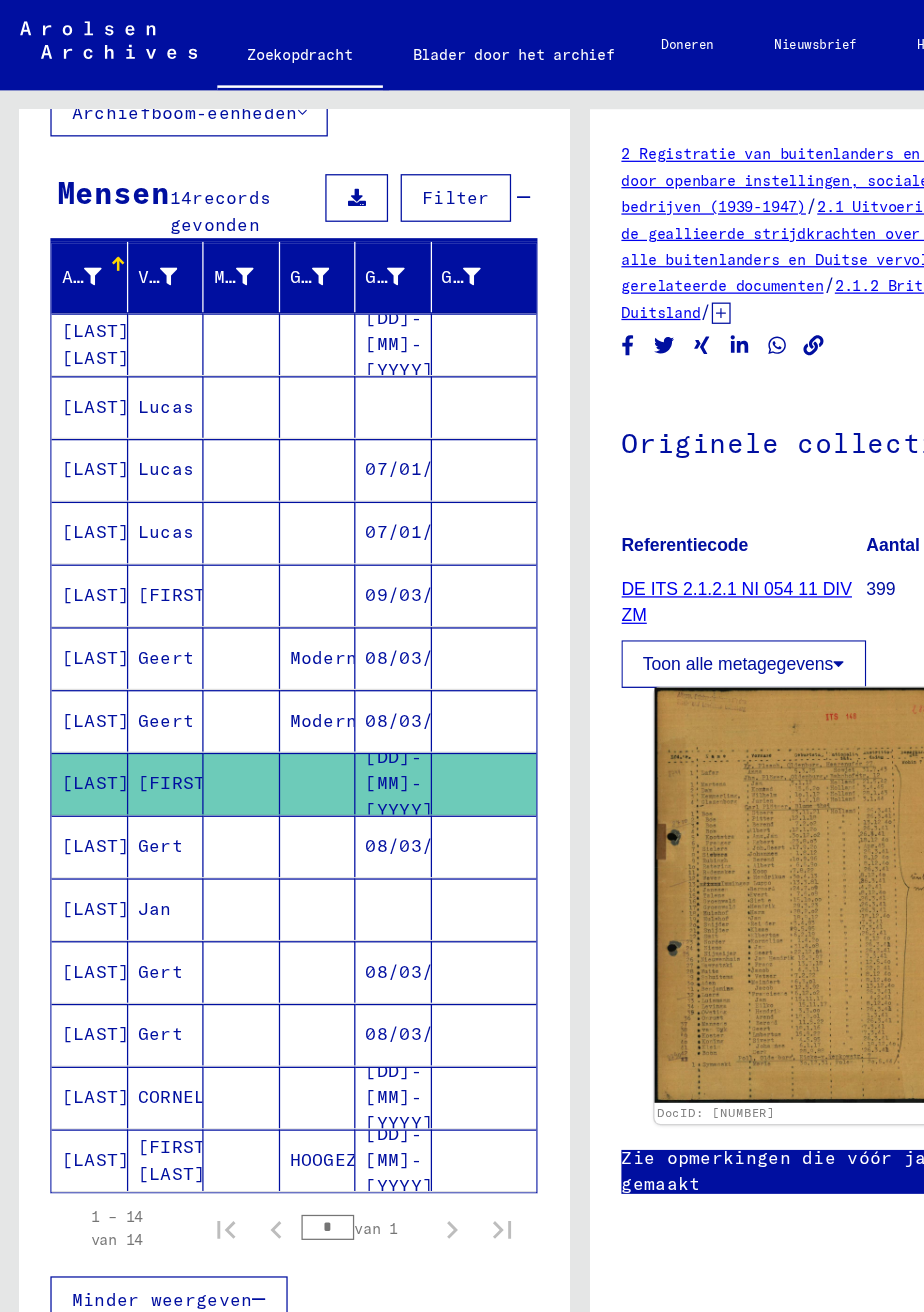 click 